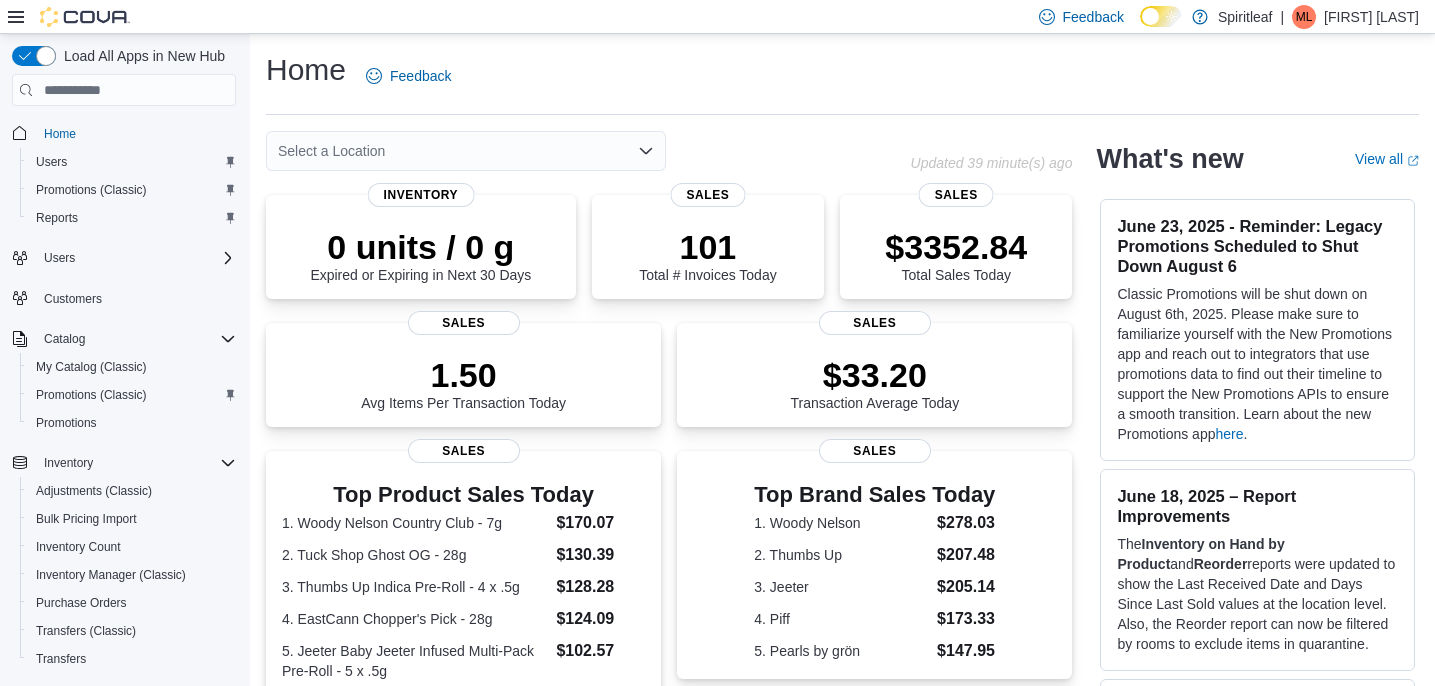 scroll, scrollTop: 0, scrollLeft: 0, axis: both 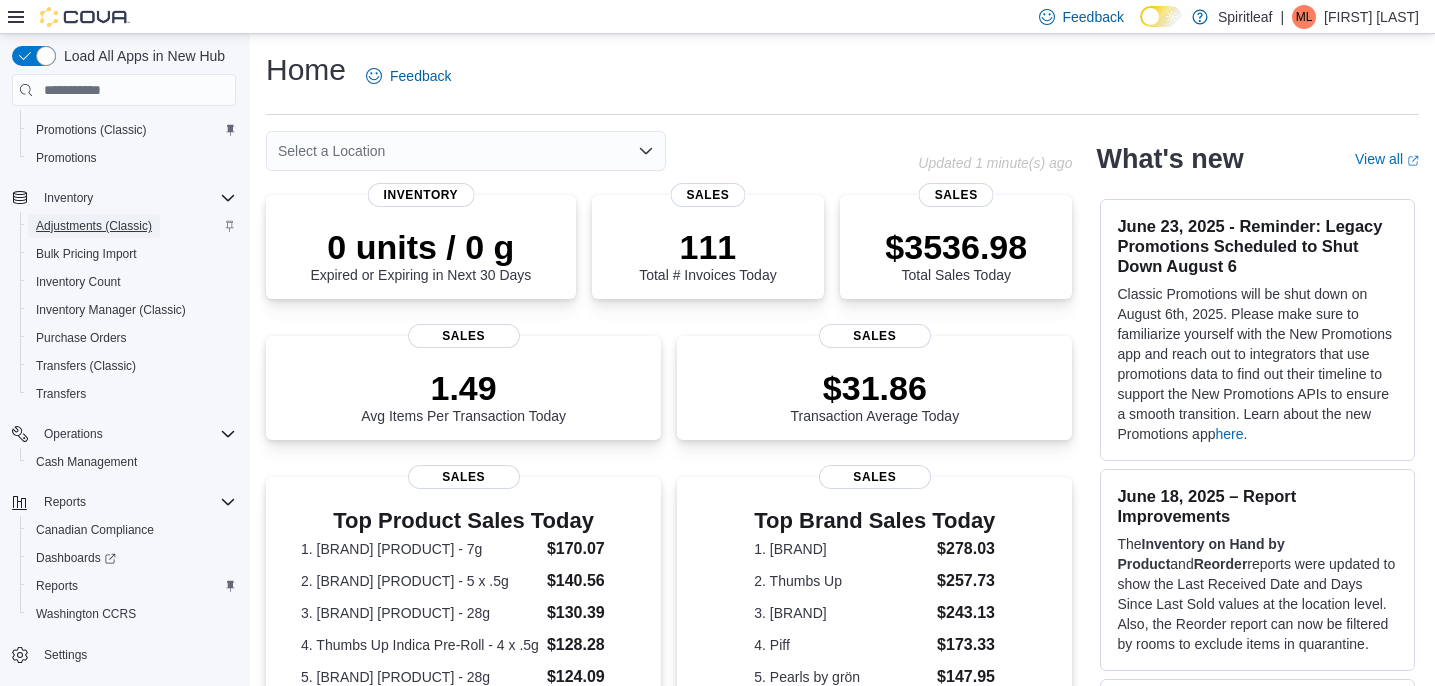 click on "Adjustments (Classic)" at bounding box center [94, 226] 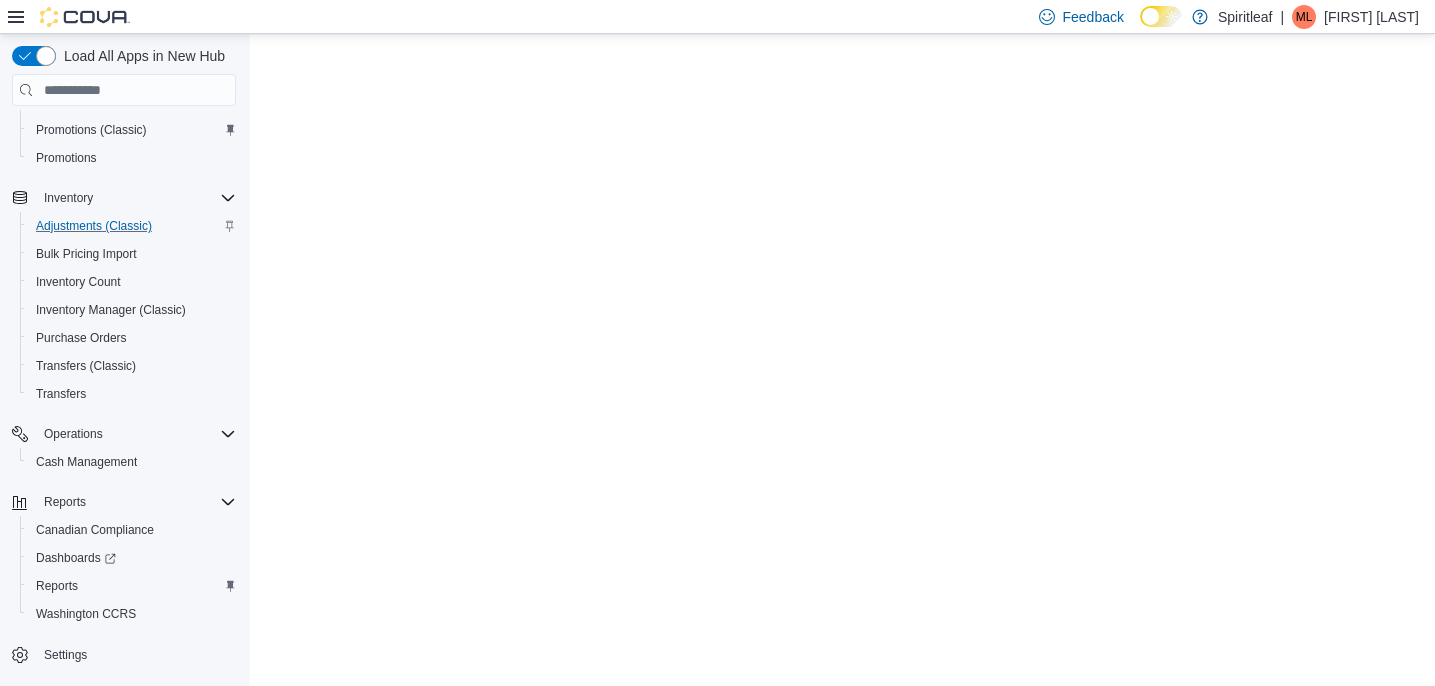 scroll, scrollTop: 0, scrollLeft: 0, axis: both 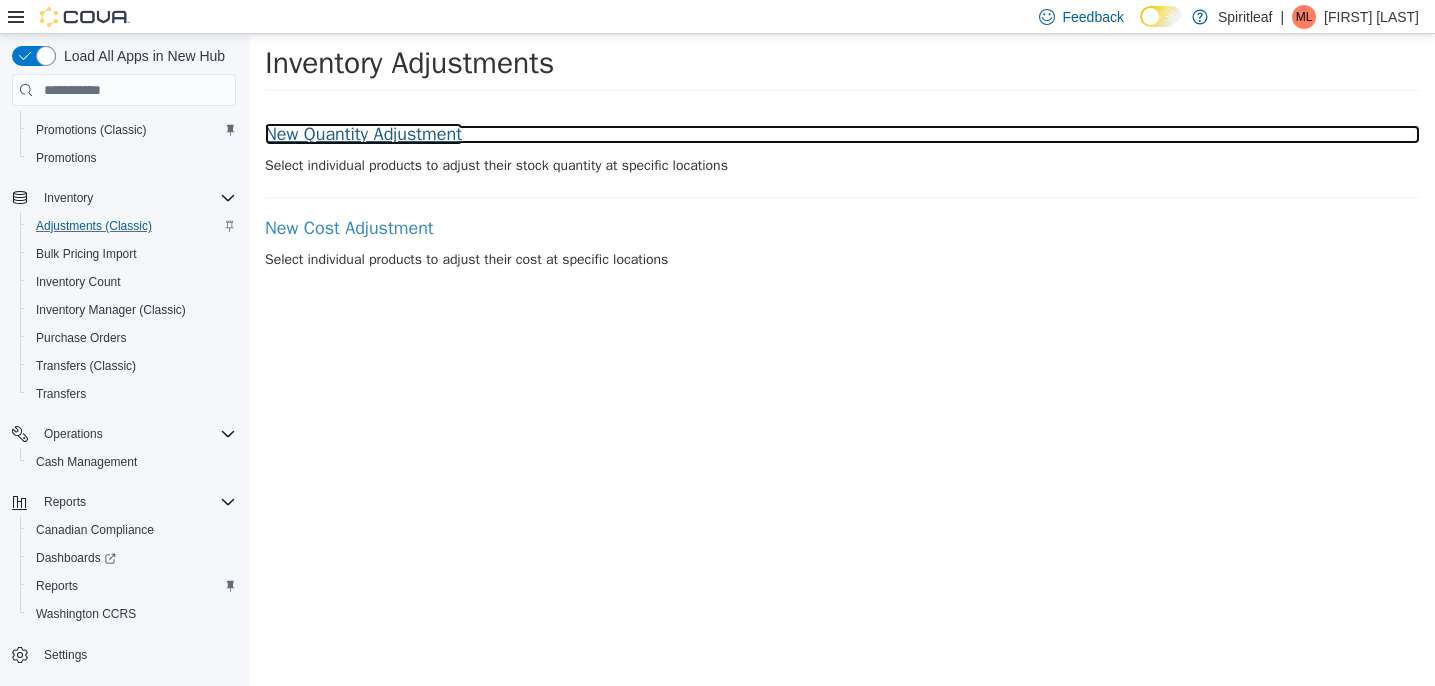 click on "New Quantity Adjustment" at bounding box center [842, 135] 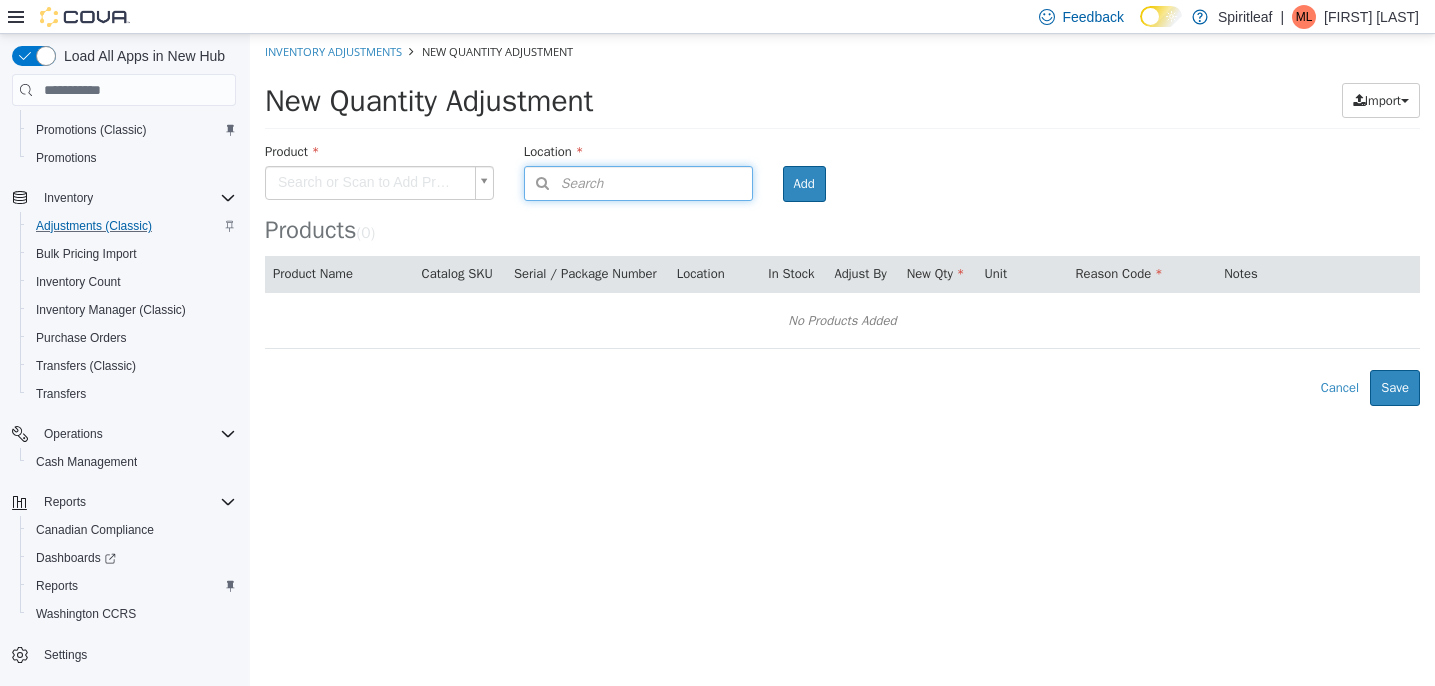 click on "Search" at bounding box center [638, 183] 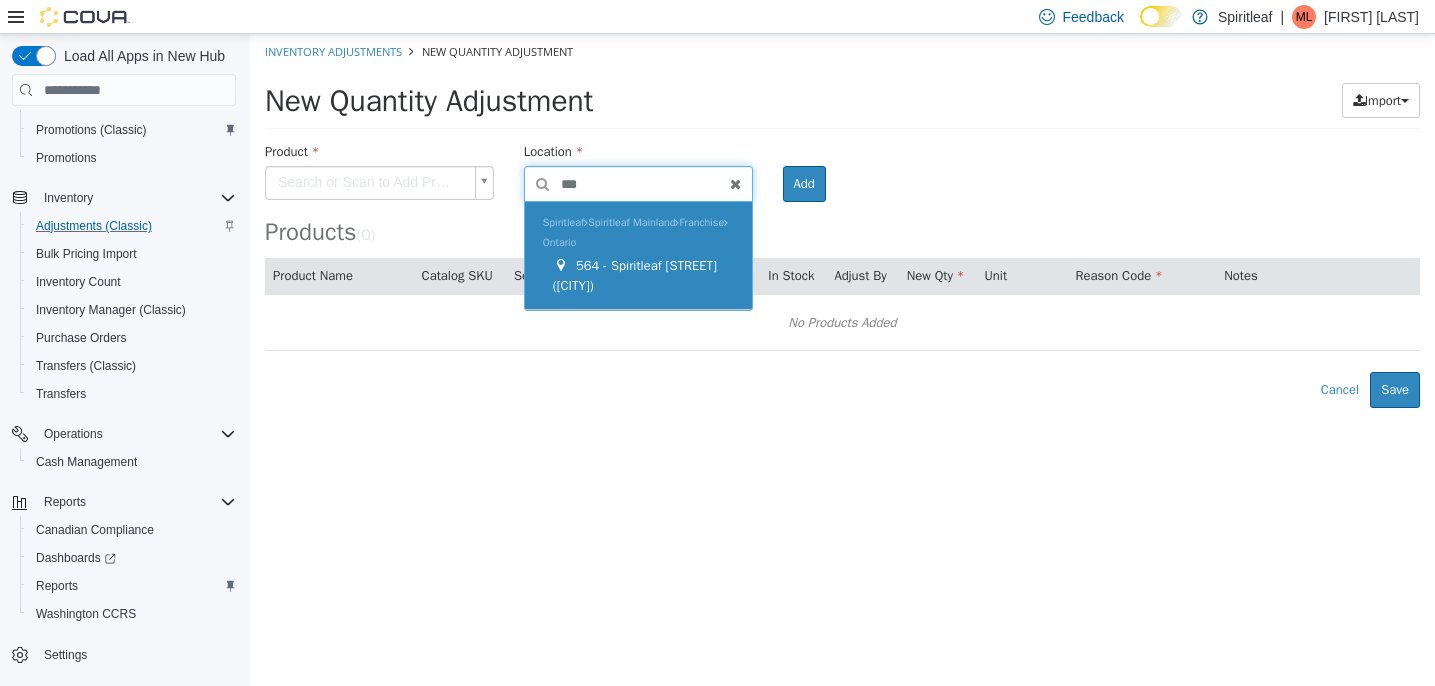 type on "***" 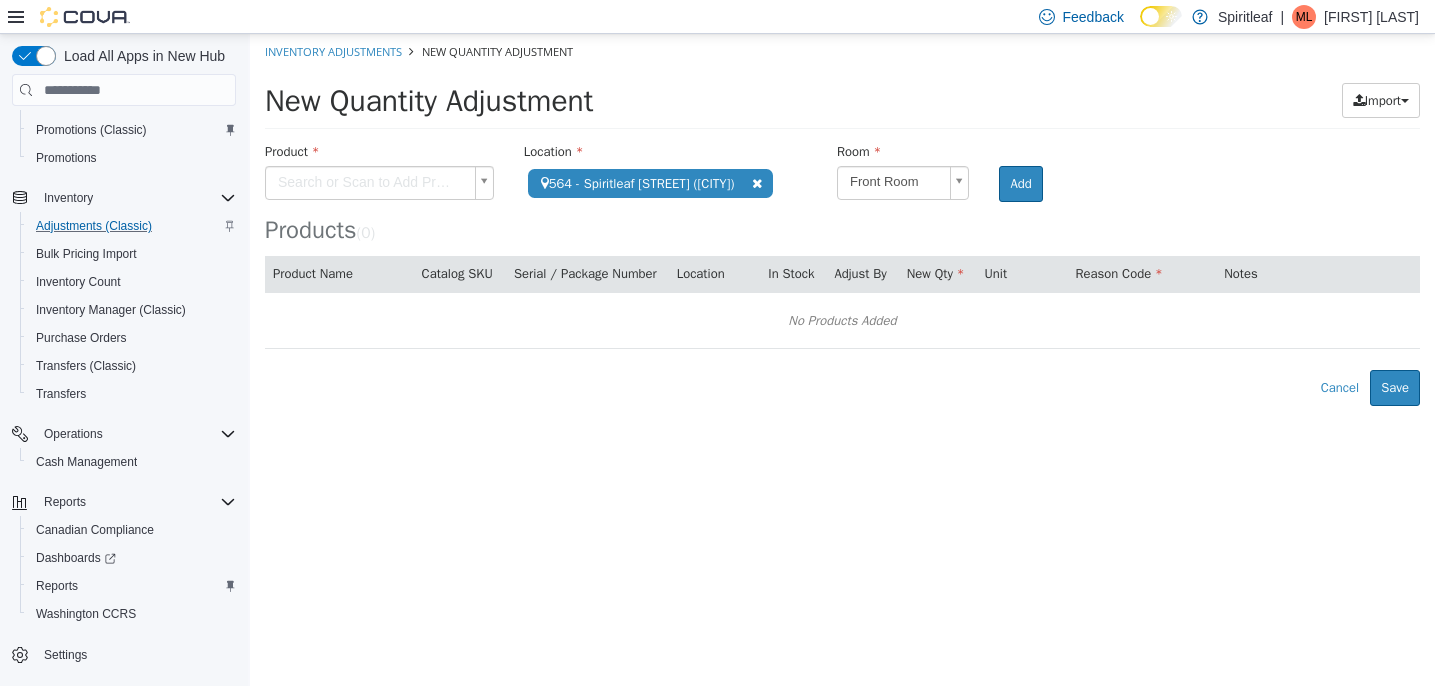 click on "**********" at bounding box center (842, 220) 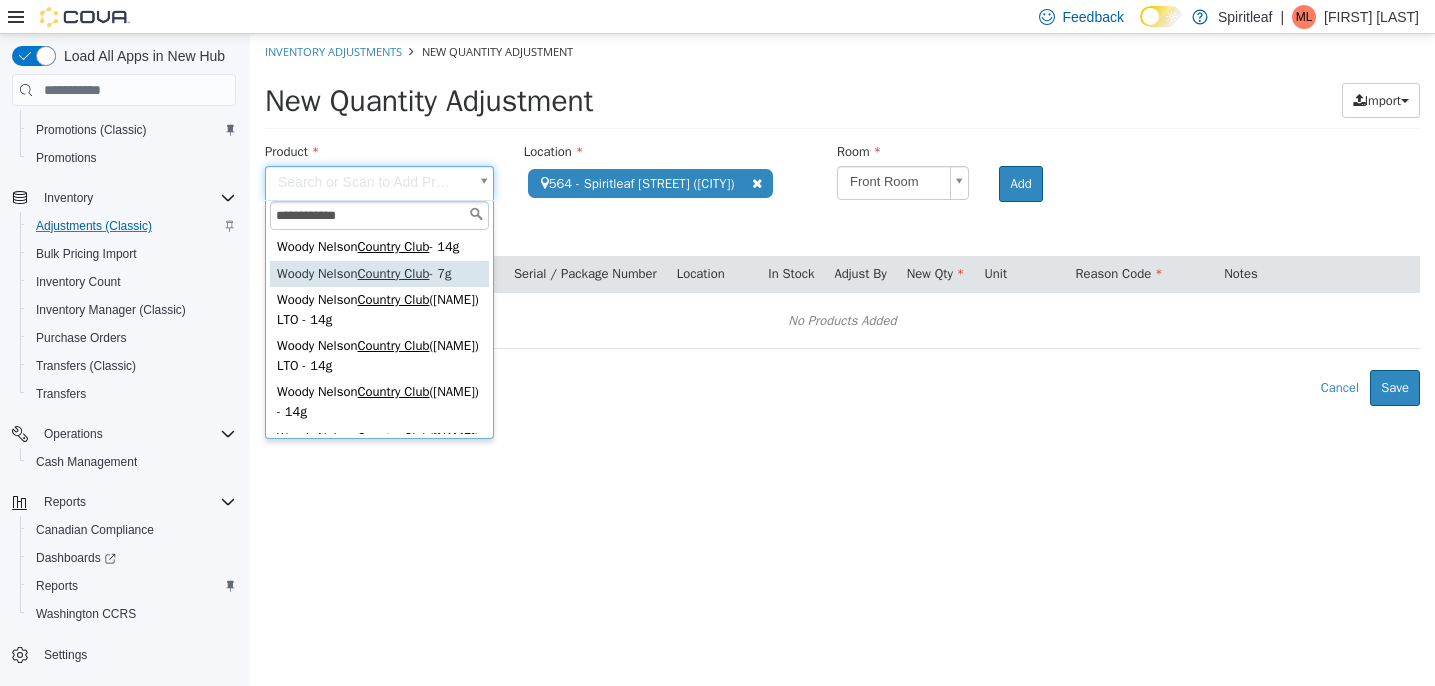 type on "**********" 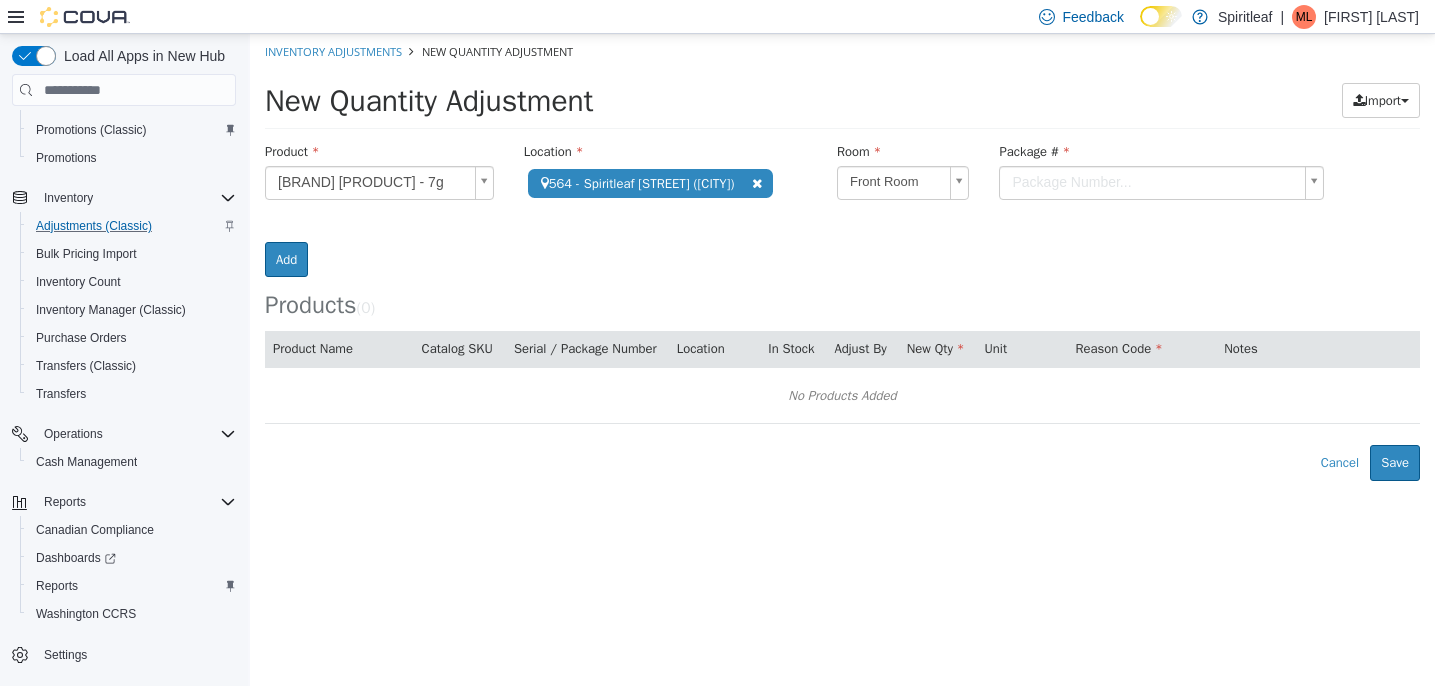 click on "**********" at bounding box center (842, 257) 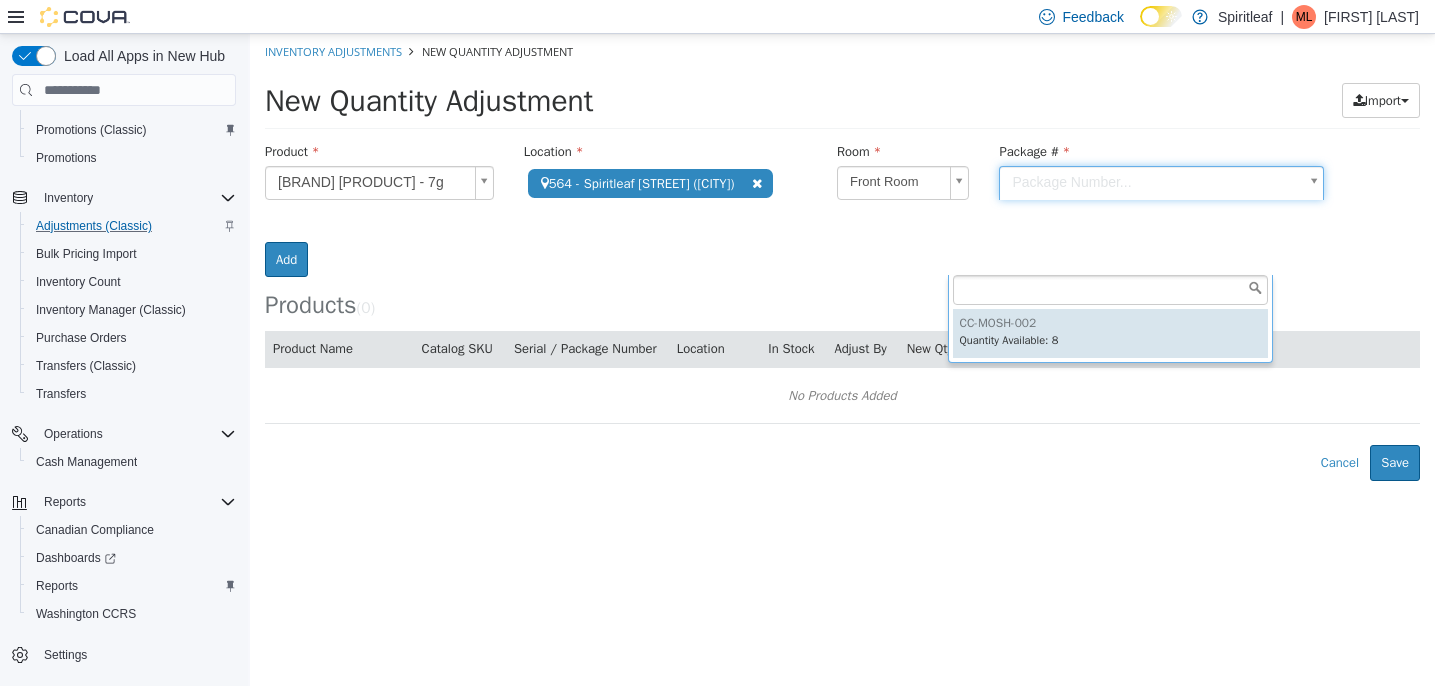 type on "**********" 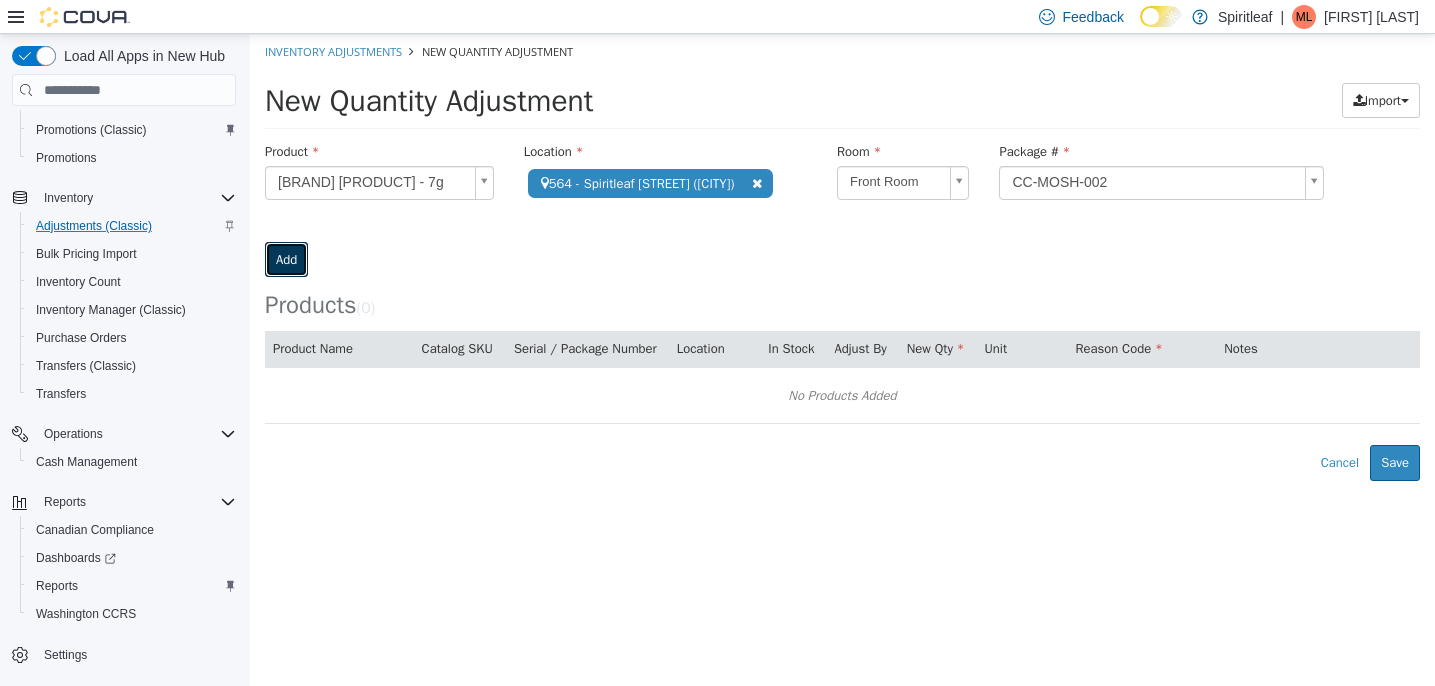 click on "Add" at bounding box center (286, 260) 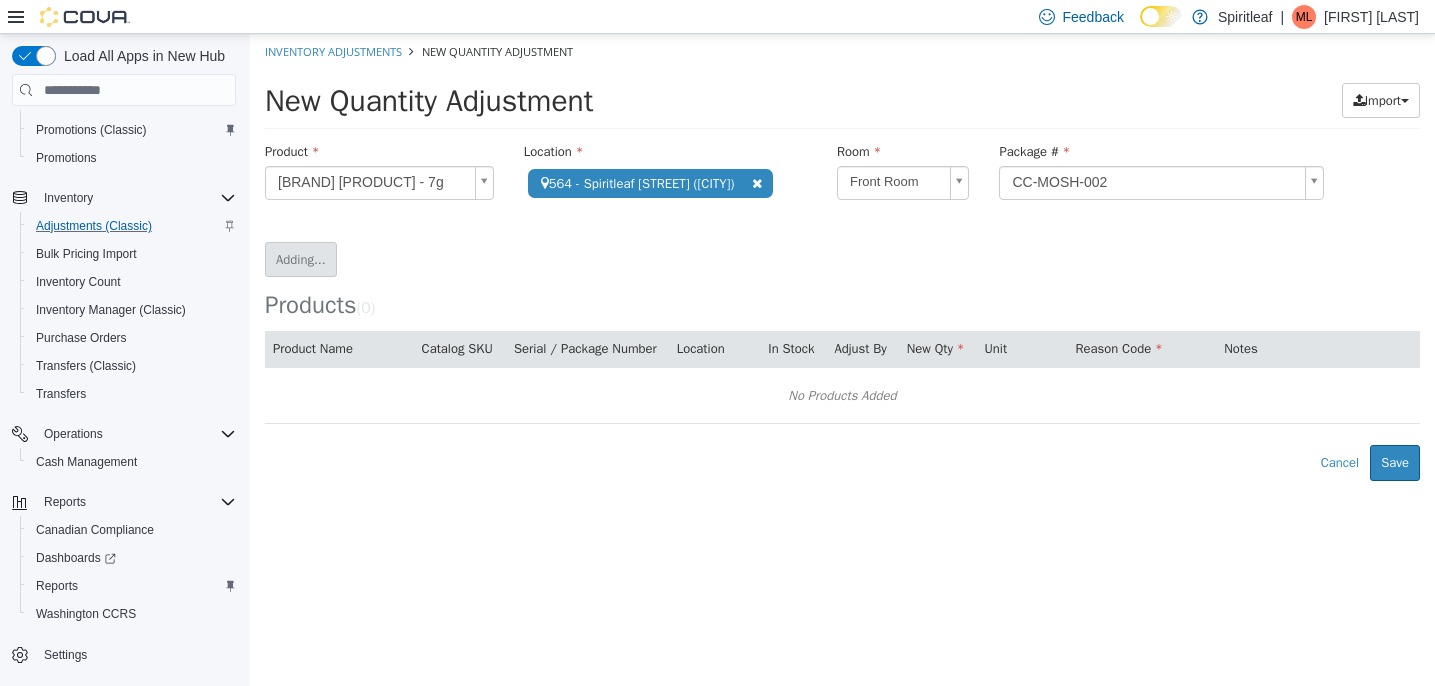 type 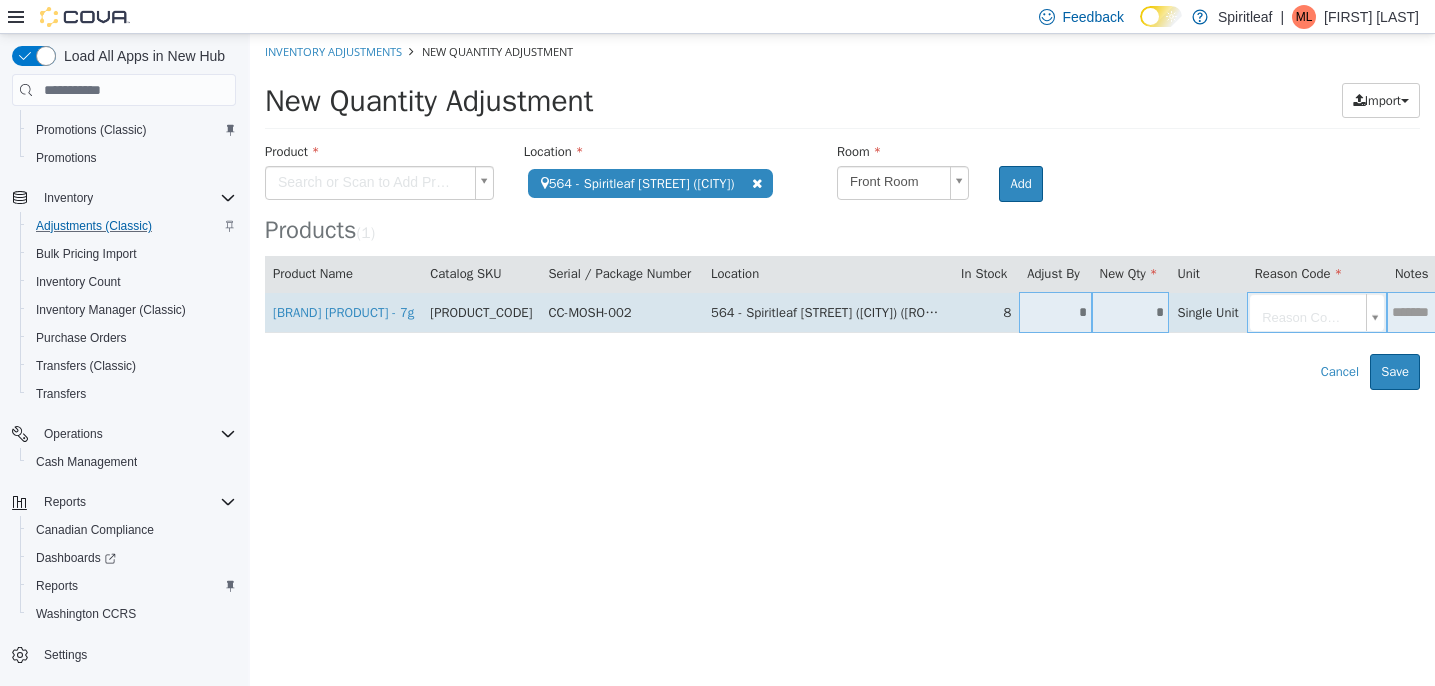 click on "*" at bounding box center (1055, 312) 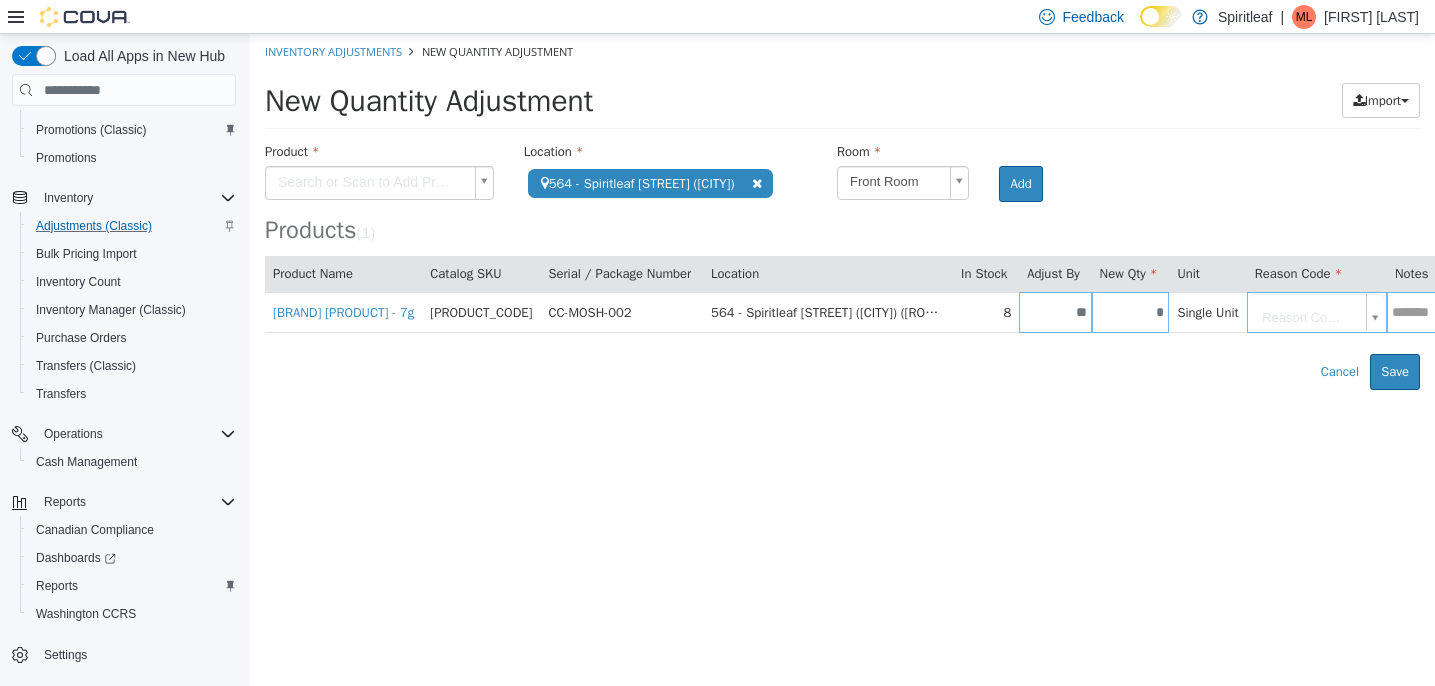 type on "**" 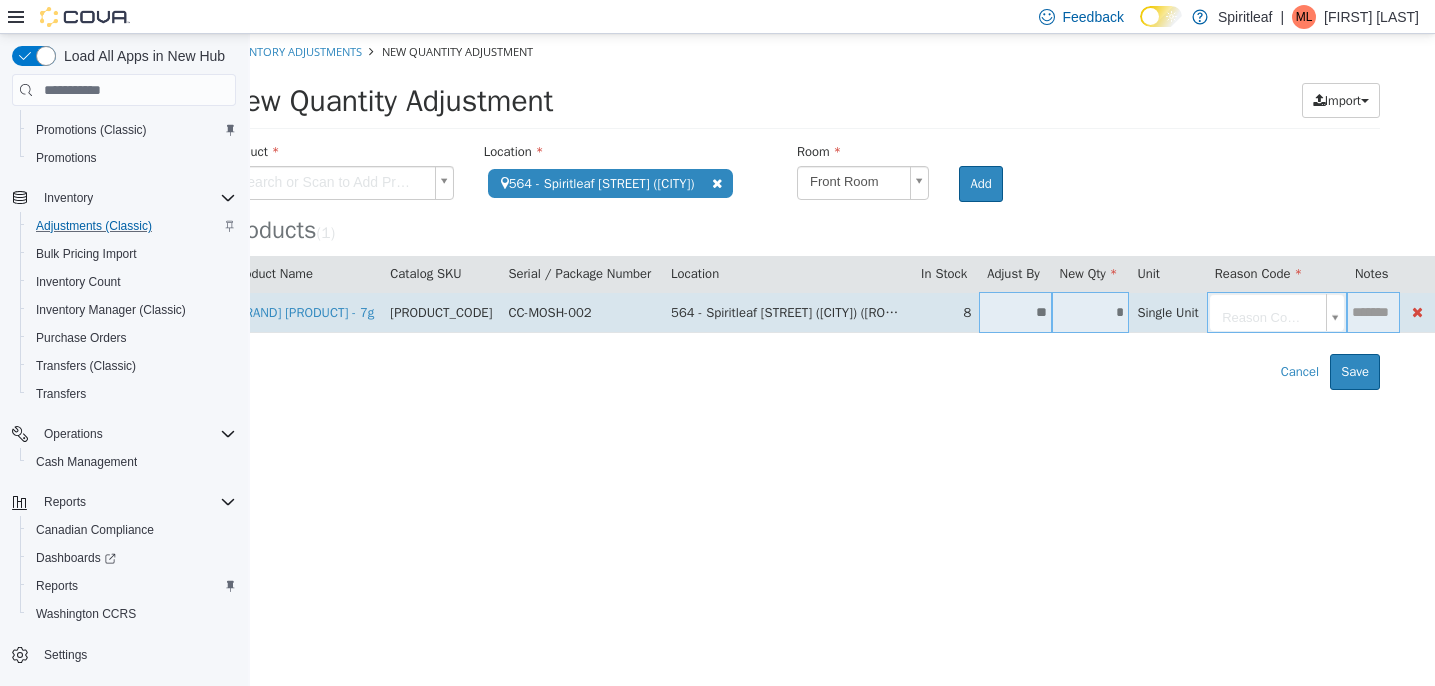 click on "**********" at bounding box center (802, 212) 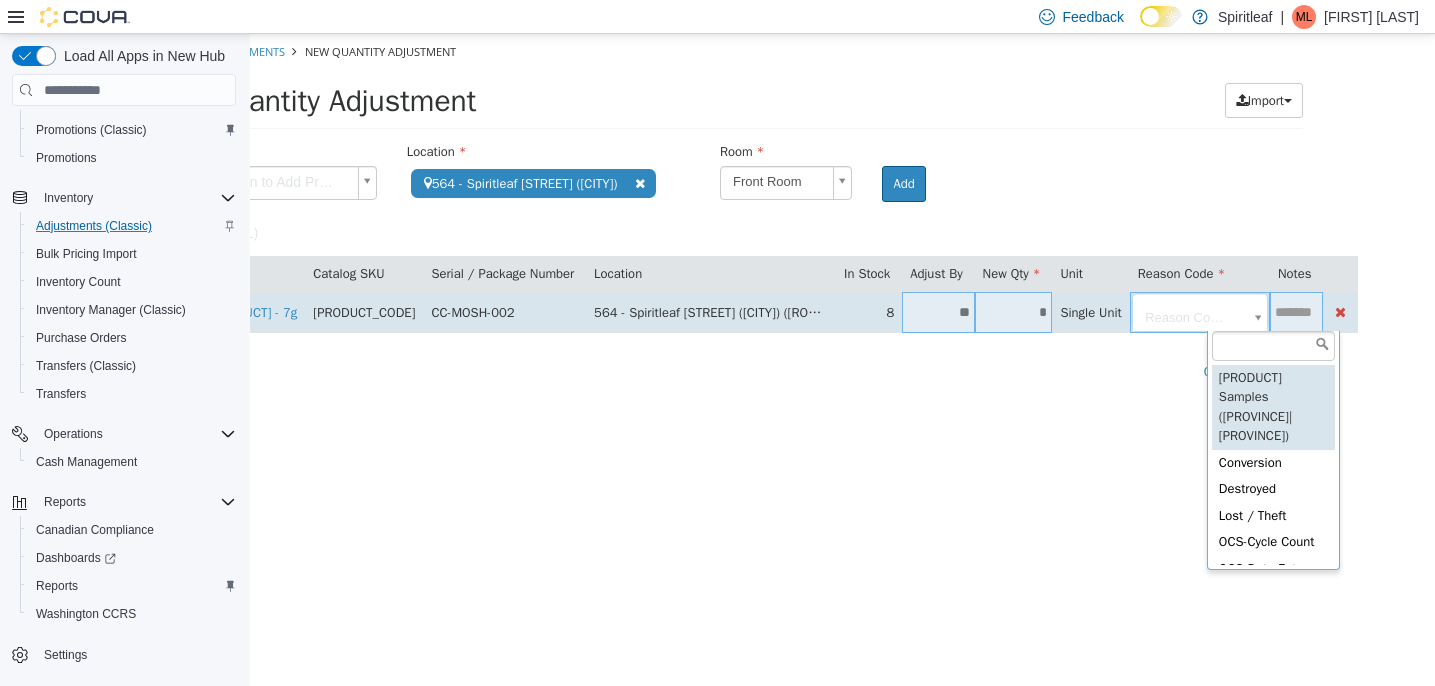 scroll, scrollTop: 0, scrollLeft: 27, axis: horizontal 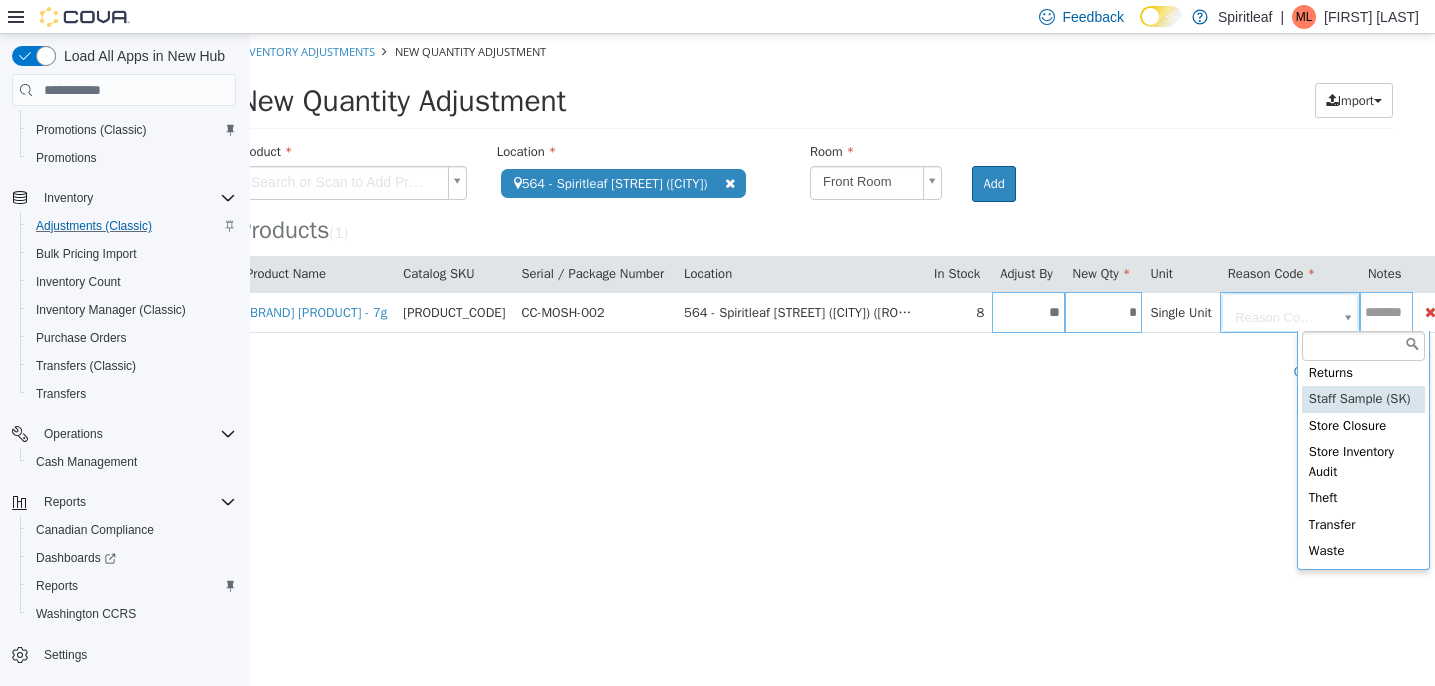 type on "**********" 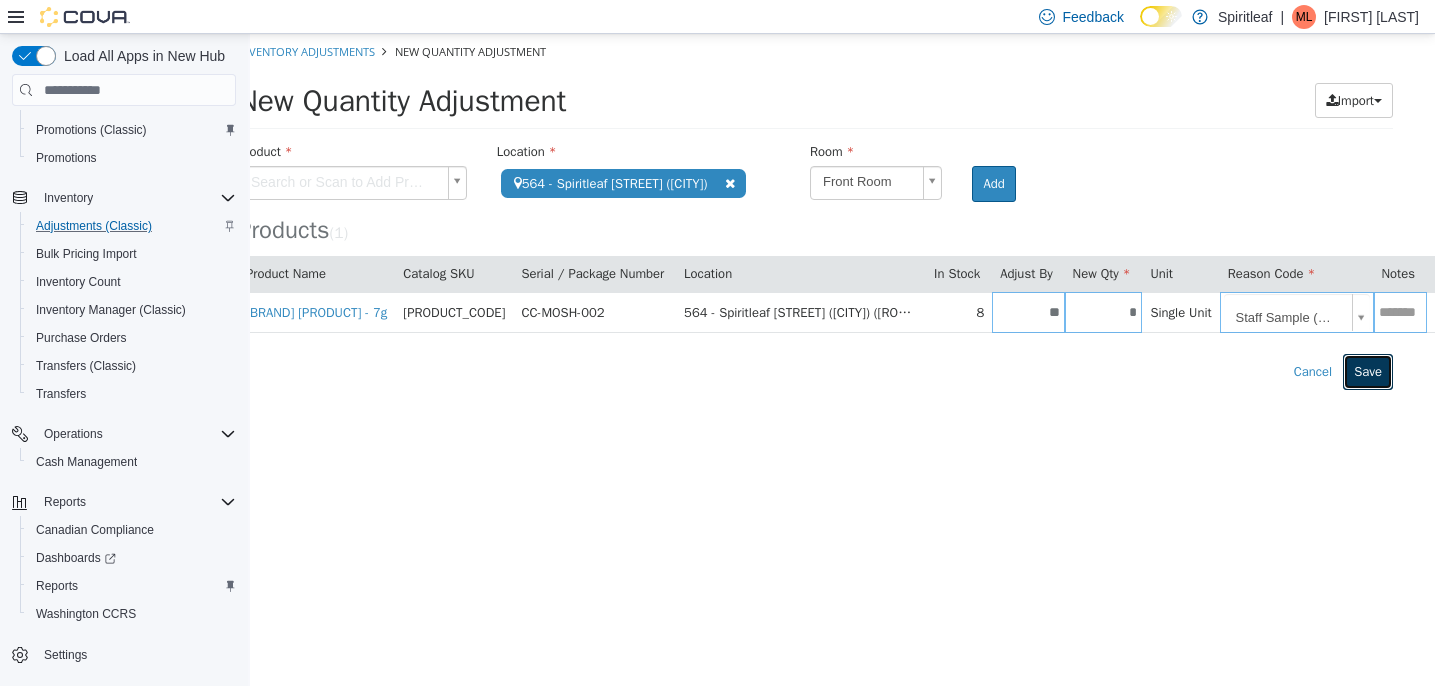 click on "Save" at bounding box center [1368, 372] 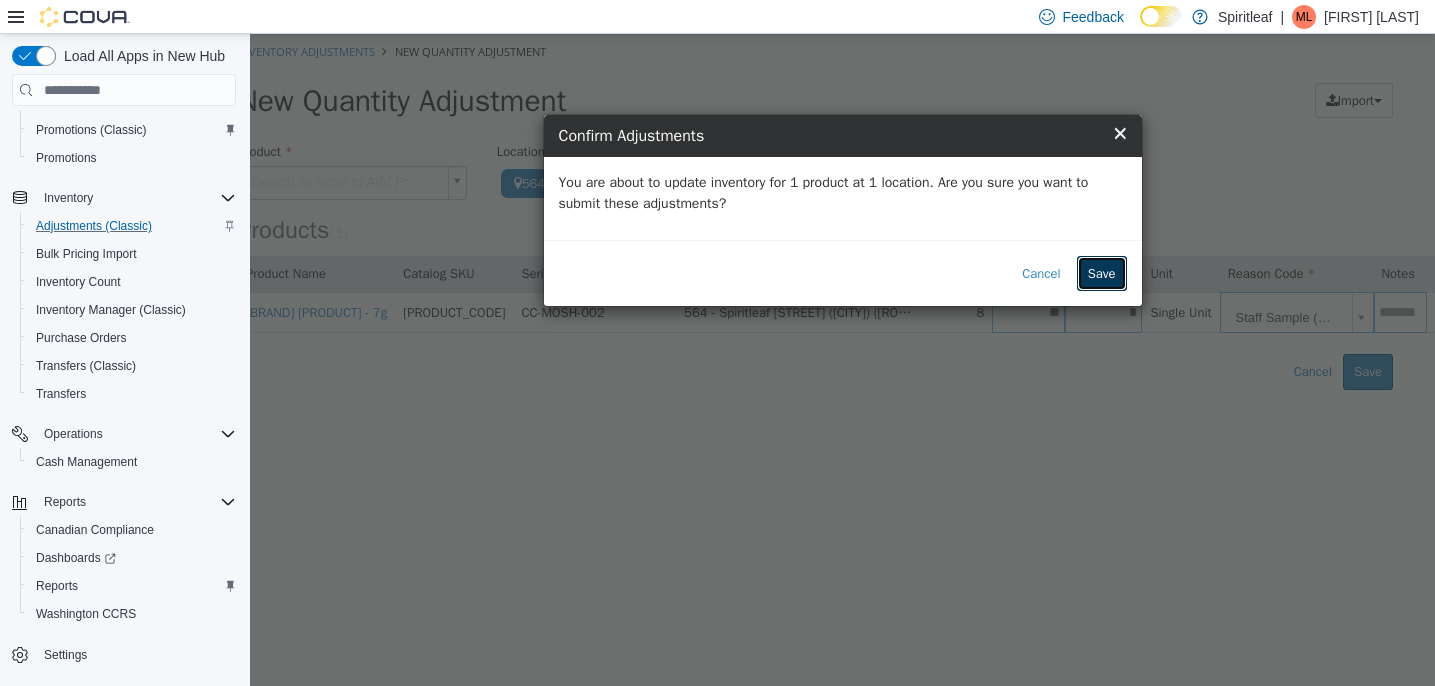 click on "Save" at bounding box center (1102, 274) 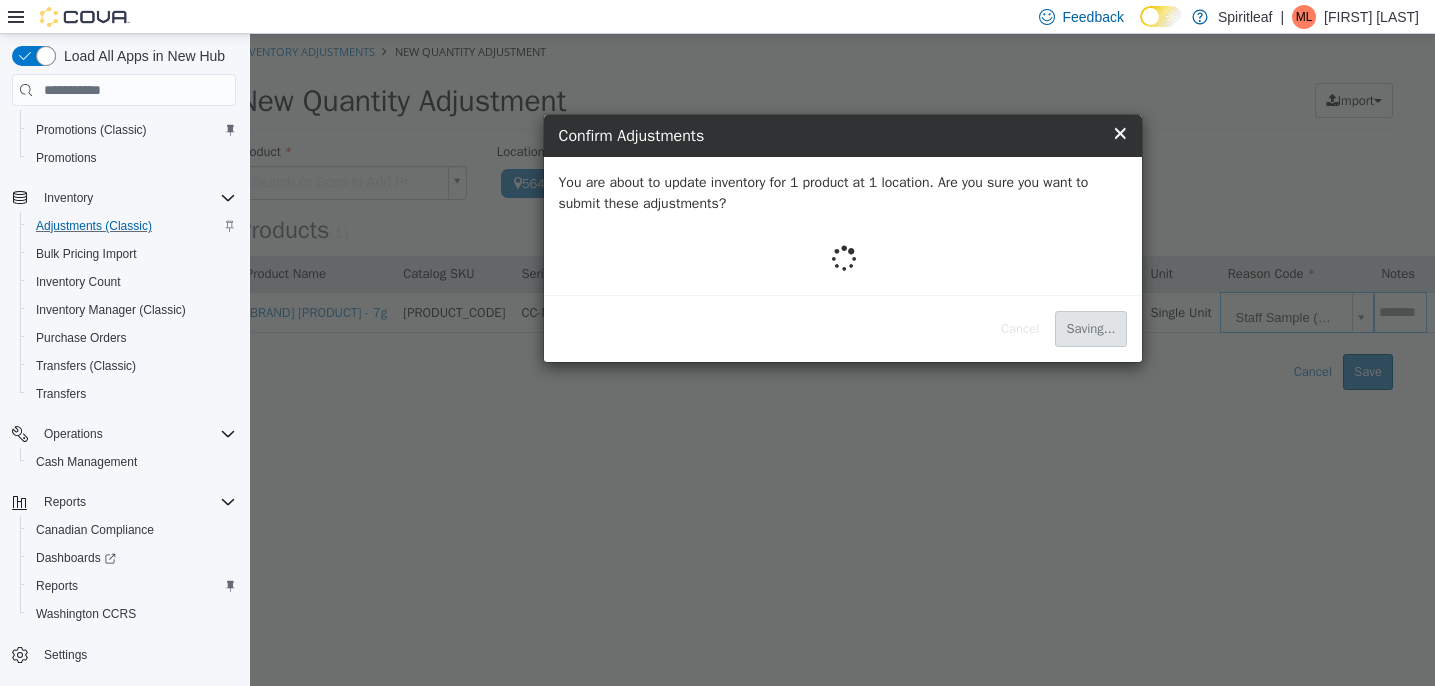 scroll, scrollTop: 0, scrollLeft: 0, axis: both 